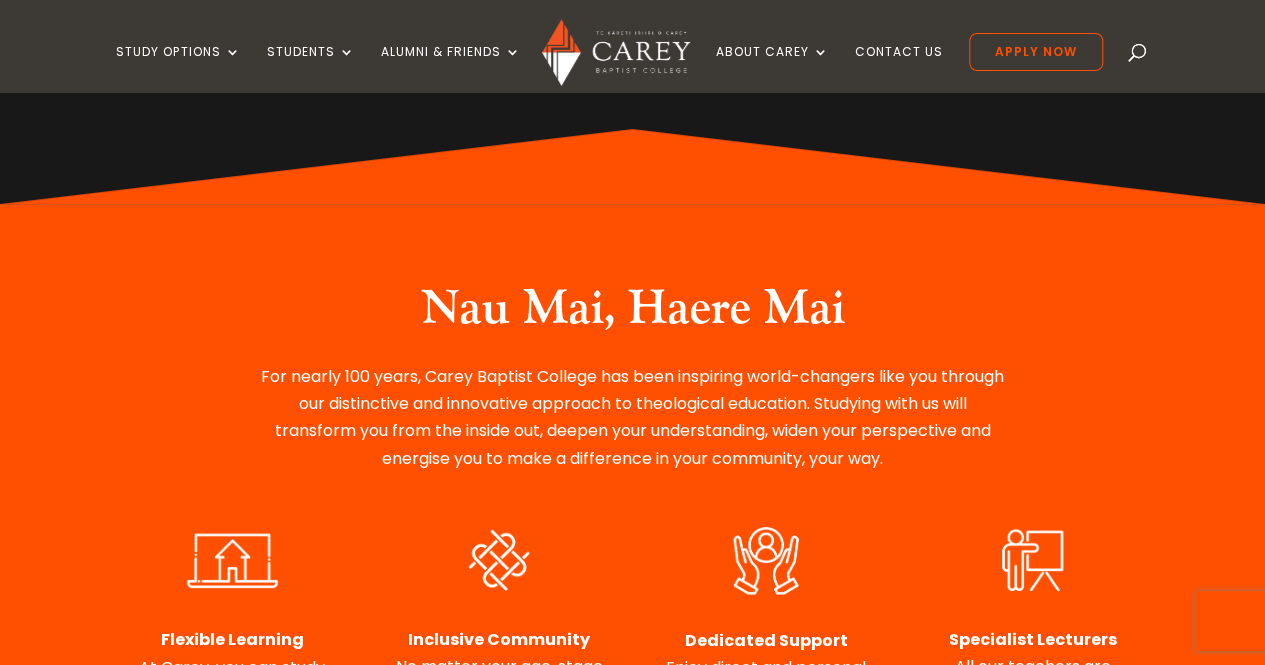 scroll, scrollTop: 632, scrollLeft: 0, axis: vertical 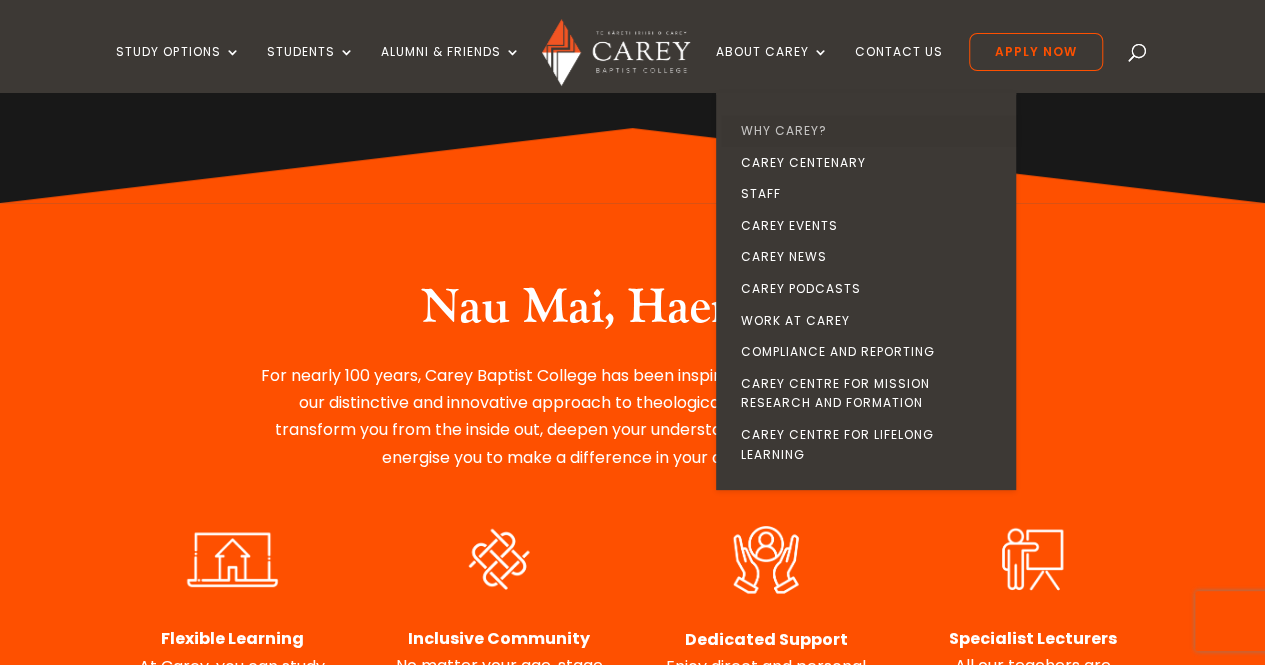click on "Why Carey?" at bounding box center [871, 131] 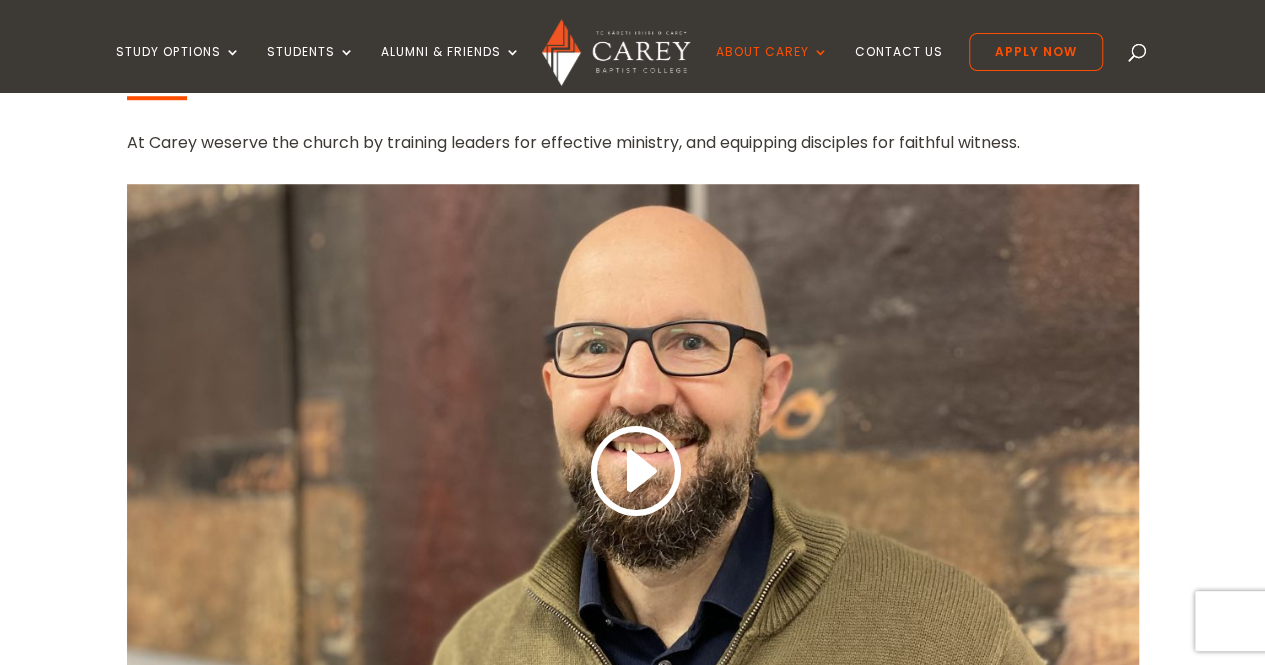 scroll, scrollTop: 656, scrollLeft: 0, axis: vertical 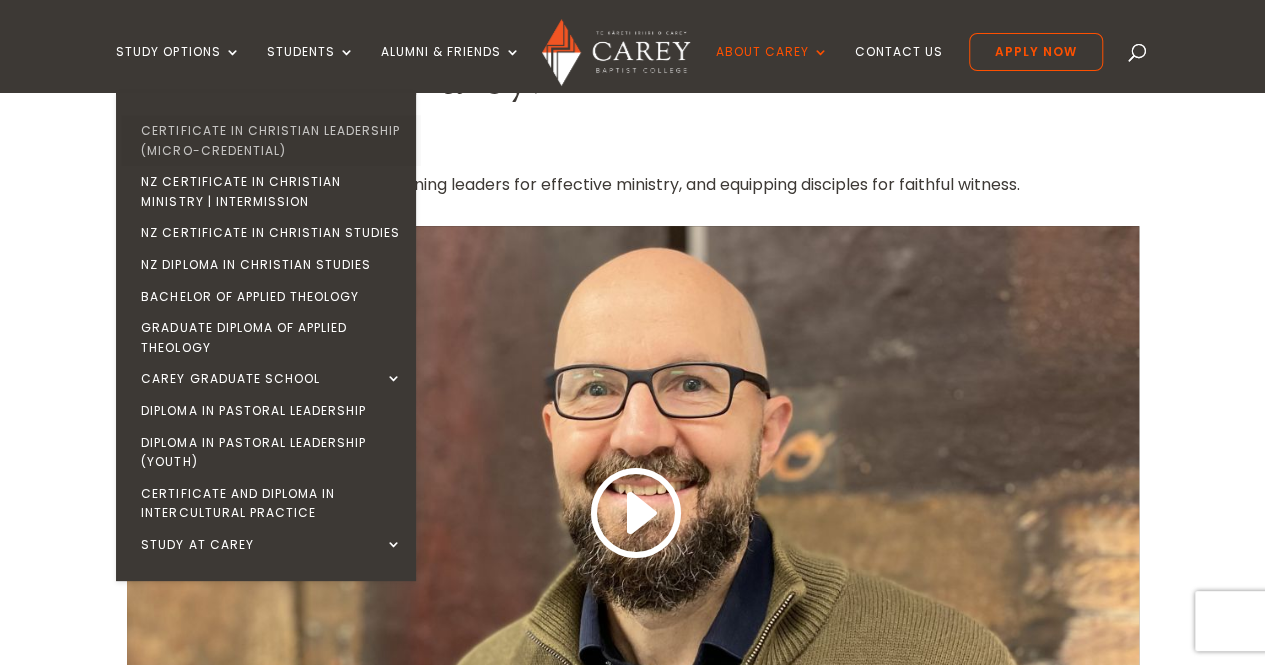 click on "Certificate in Christian Leadership (Micro-credential)" at bounding box center (271, 140) 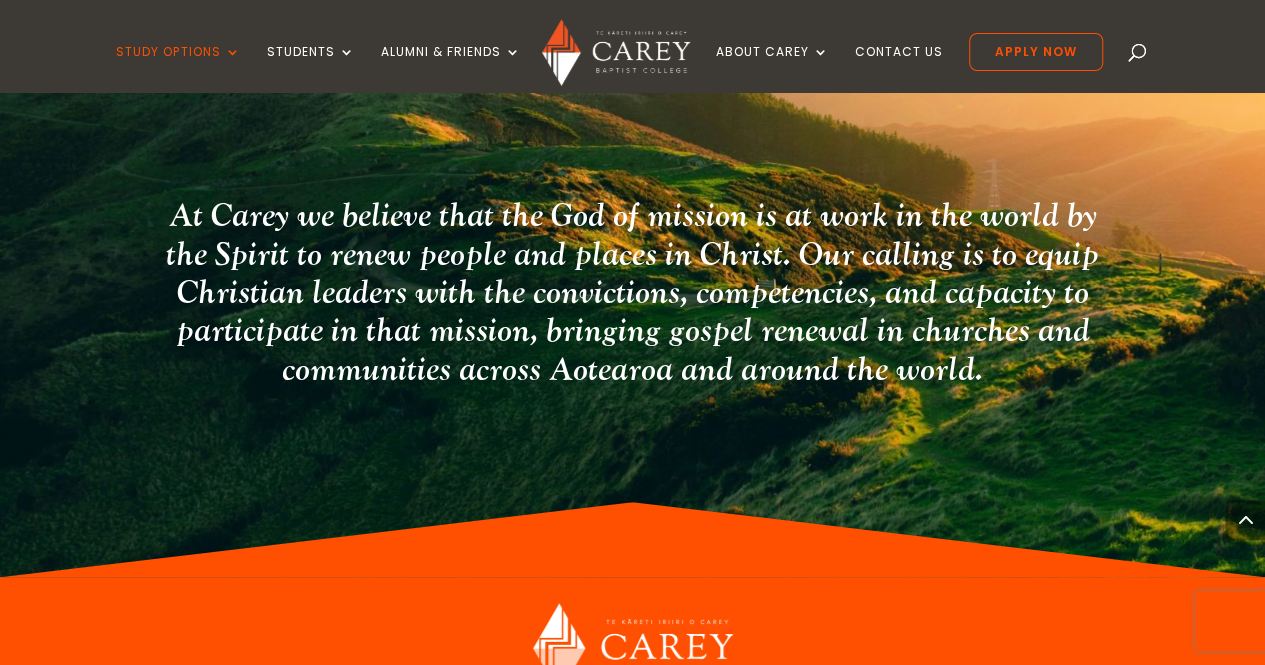 scroll, scrollTop: 4317, scrollLeft: 0, axis: vertical 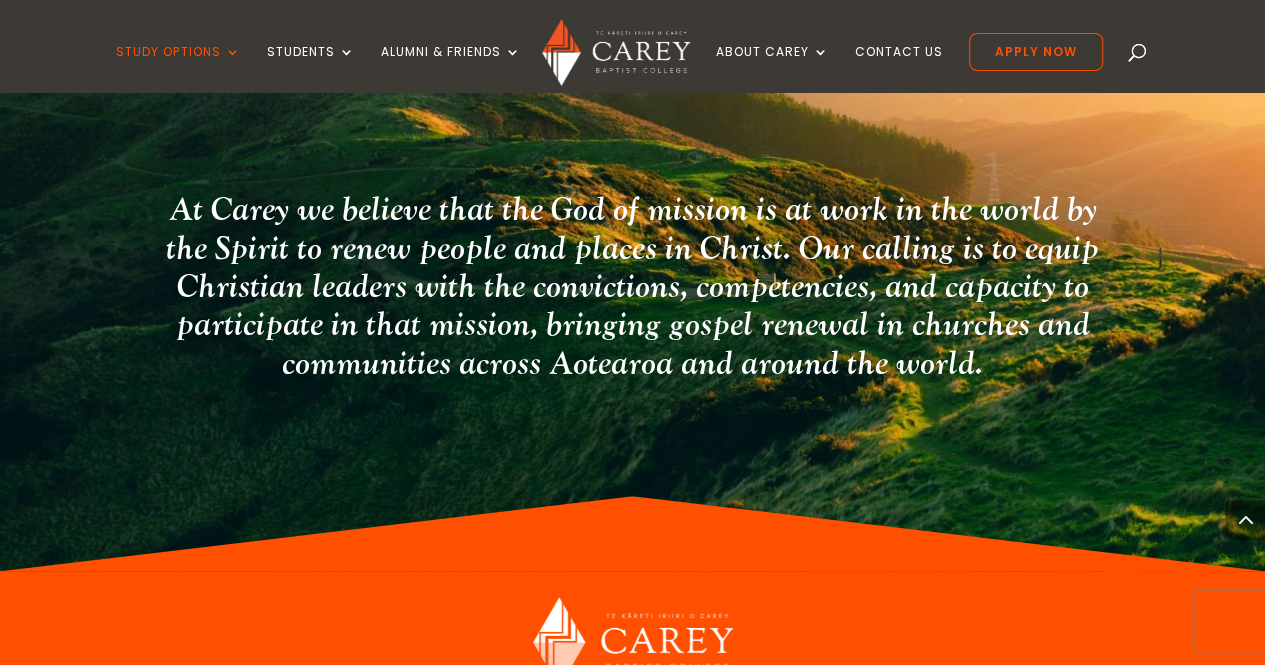 click on "At Carey we believe that the God of mission is at work in the world by the Spirit to renew people and places in Christ. Our calling is to equip Christian leaders with the convictions, competencies, and capacity to participate in that mission, bringing gospel renewal in churches and communities across Aotearoa and around the world." at bounding box center (632, 292) 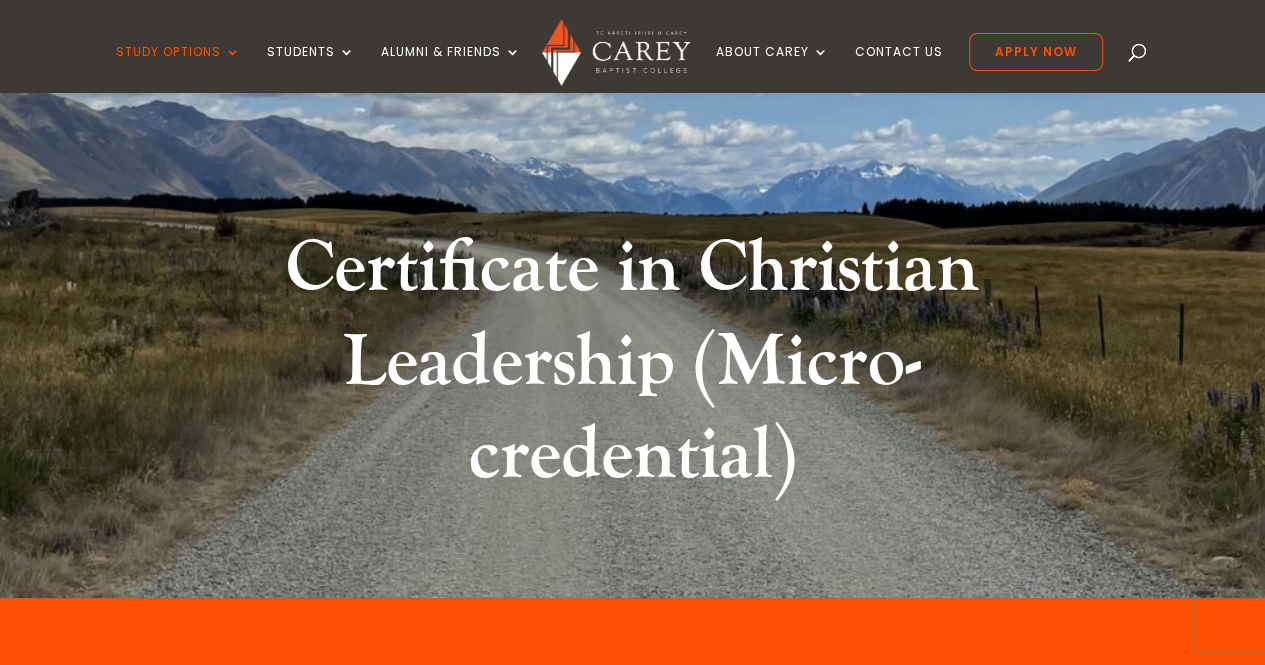 scroll, scrollTop: 0, scrollLeft: 0, axis: both 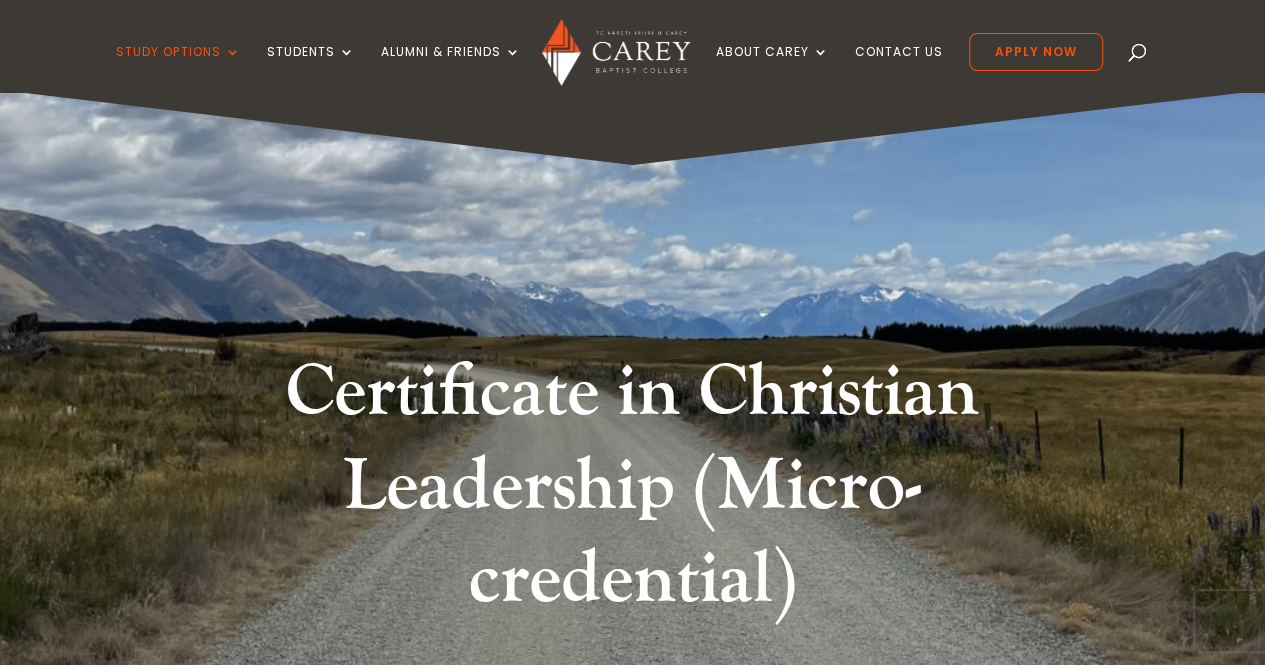 click at bounding box center (1138, 56) 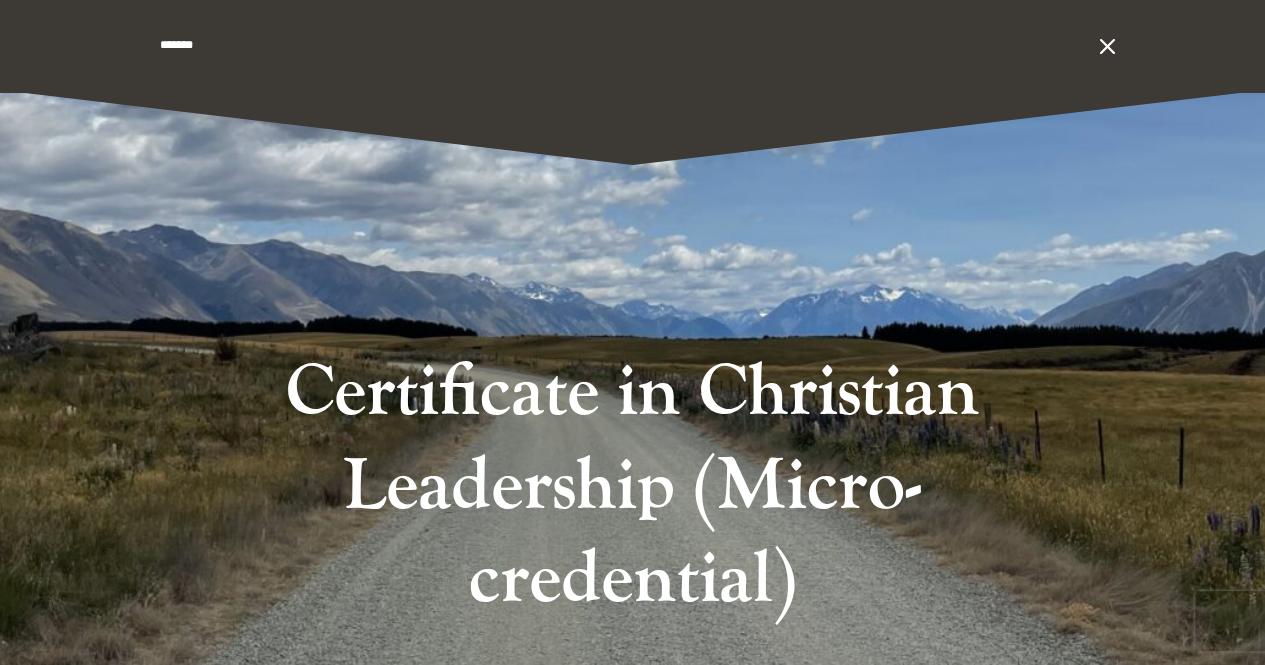 type on "*******" 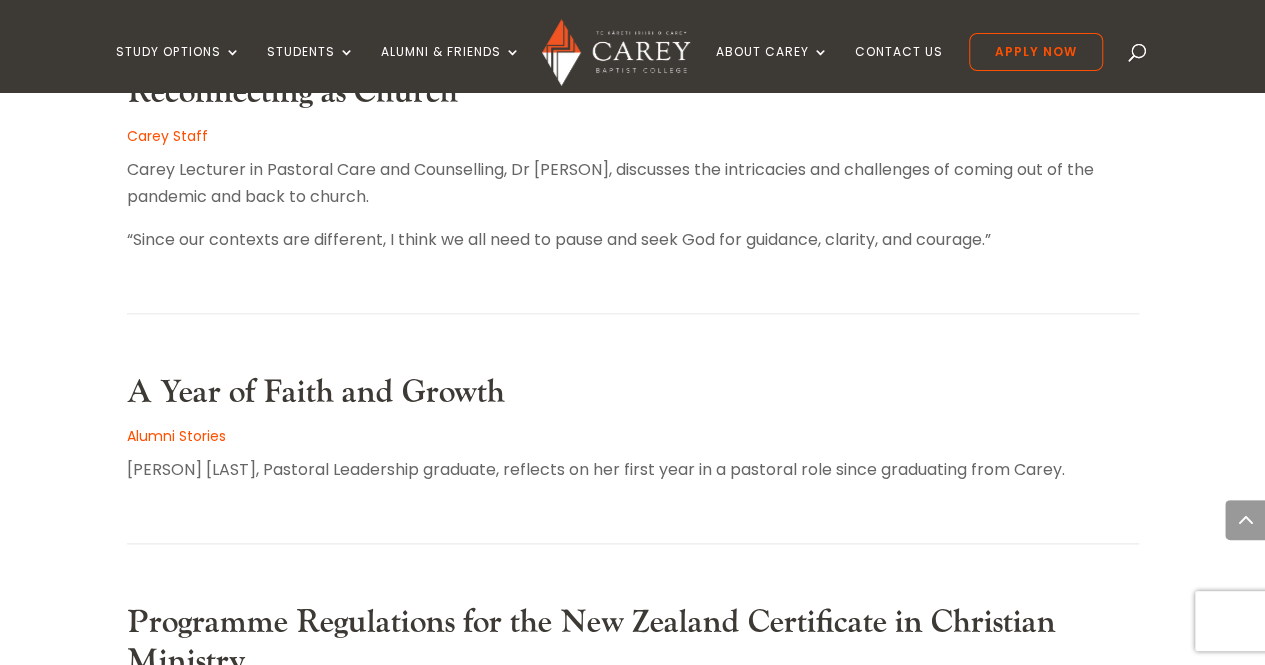 scroll, scrollTop: 970, scrollLeft: 0, axis: vertical 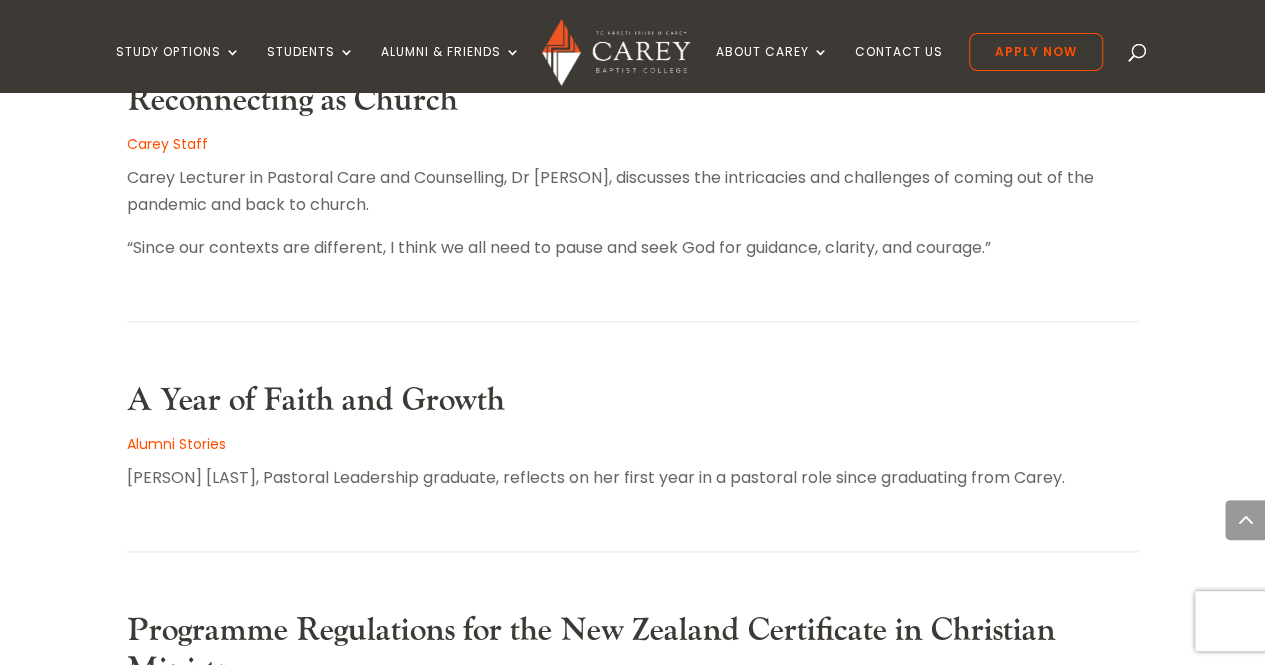 click on "Alumni Stories" at bounding box center [176, 444] 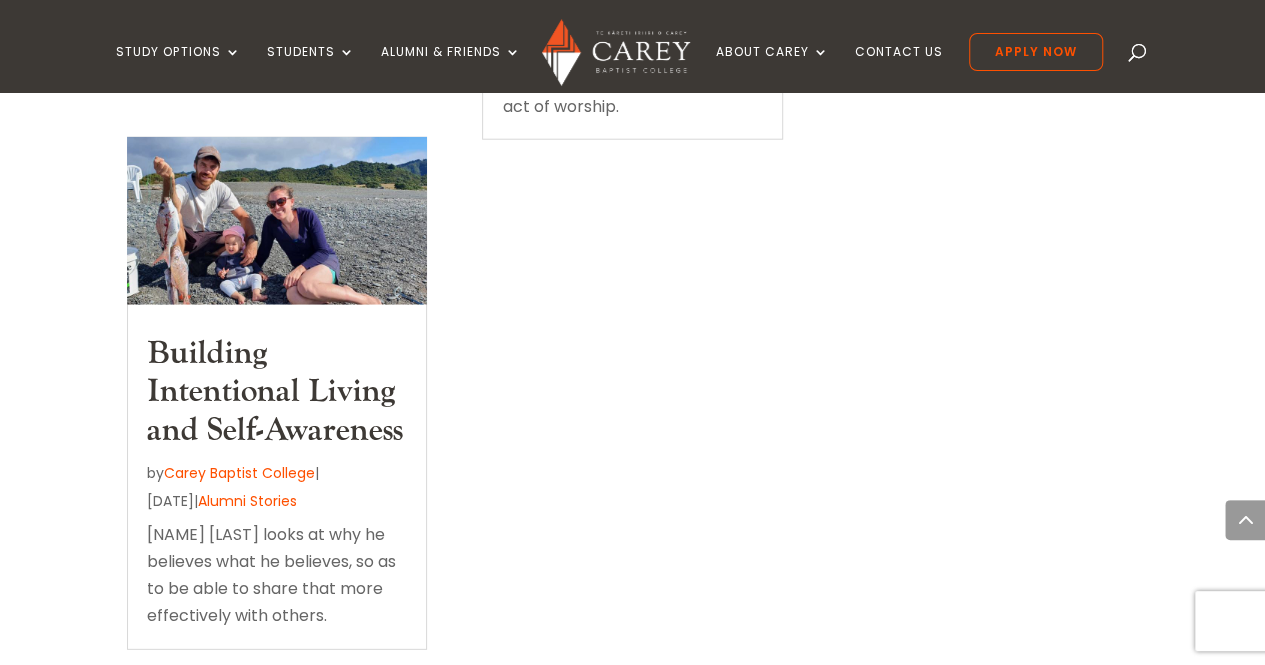 scroll, scrollTop: 2528, scrollLeft: 0, axis: vertical 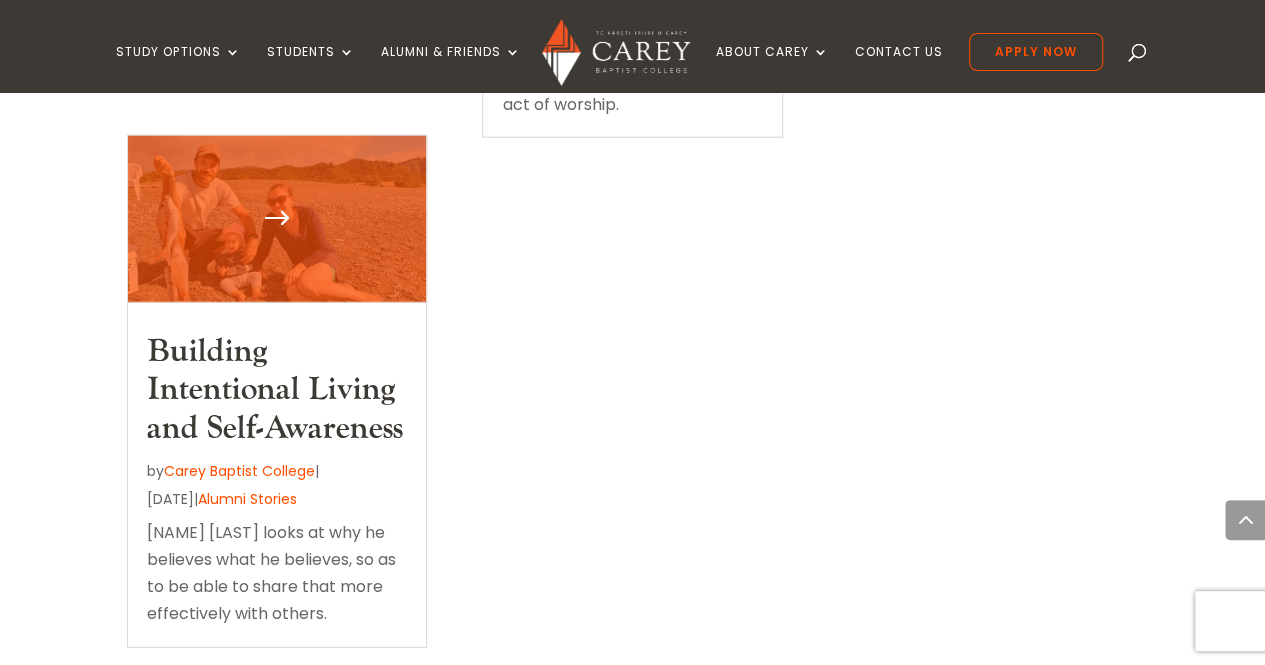 click at bounding box center (277, 219) 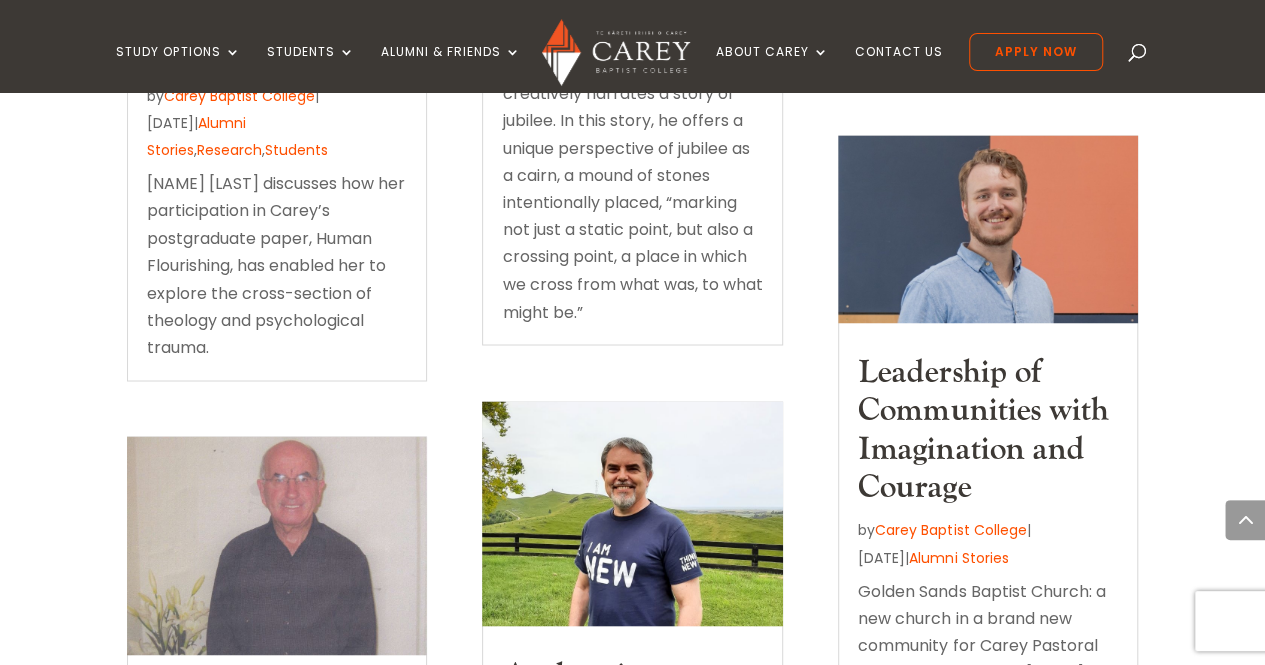scroll, scrollTop: 1589, scrollLeft: 0, axis: vertical 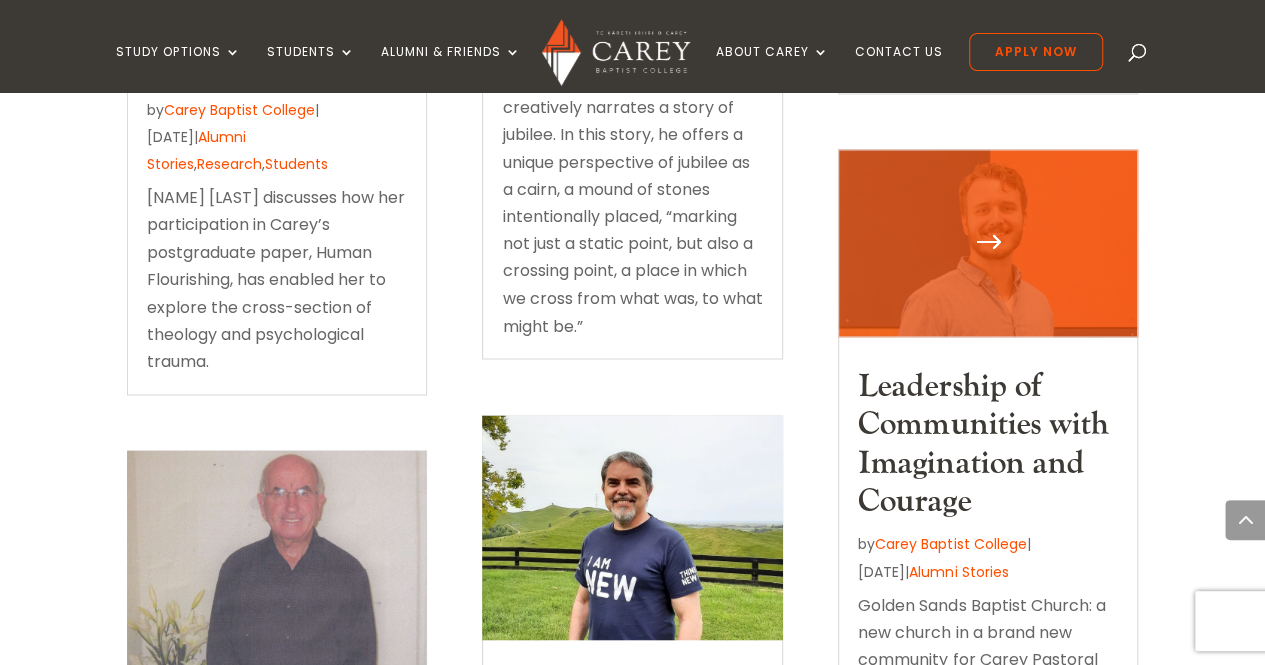 click at bounding box center (988, 243) 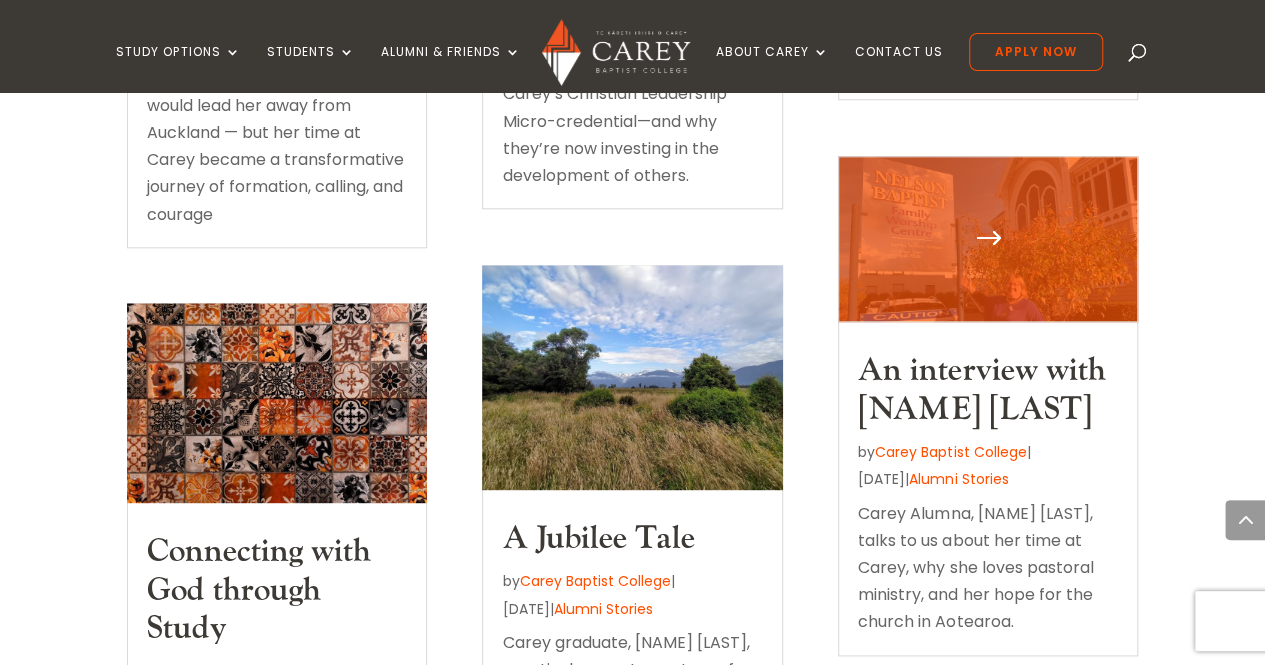 scroll, scrollTop: 1029, scrollLeft: 0, axis: vertical 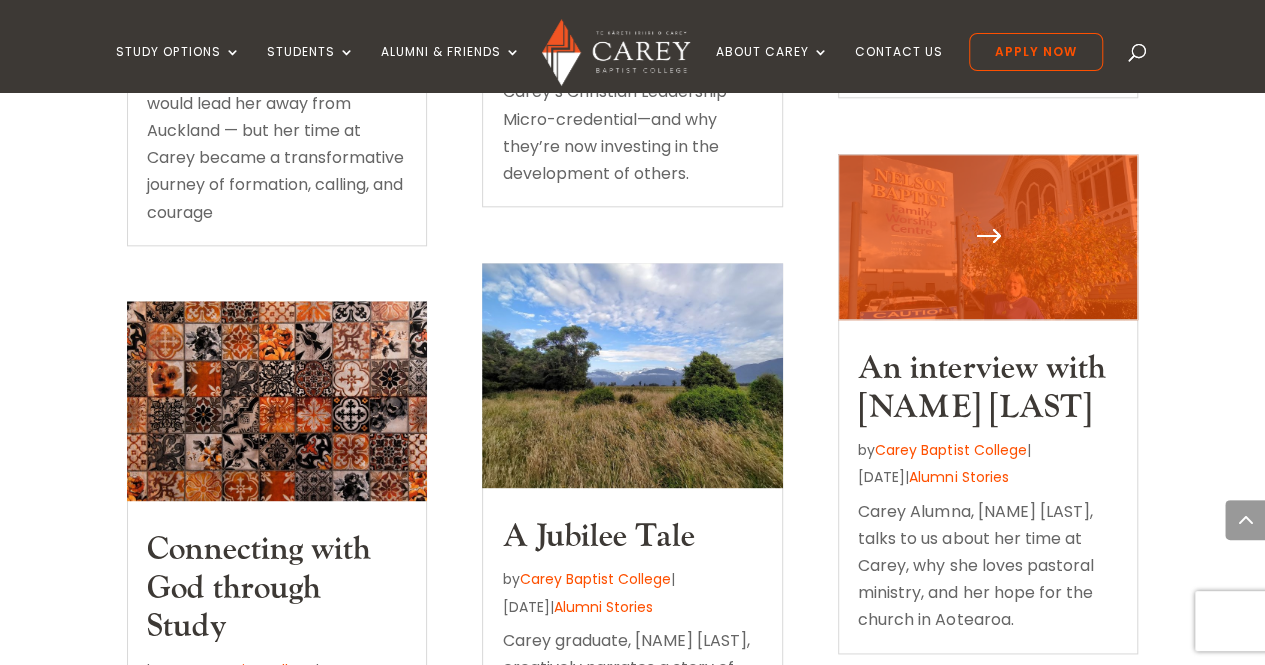 click at bounding box center [988, 237] 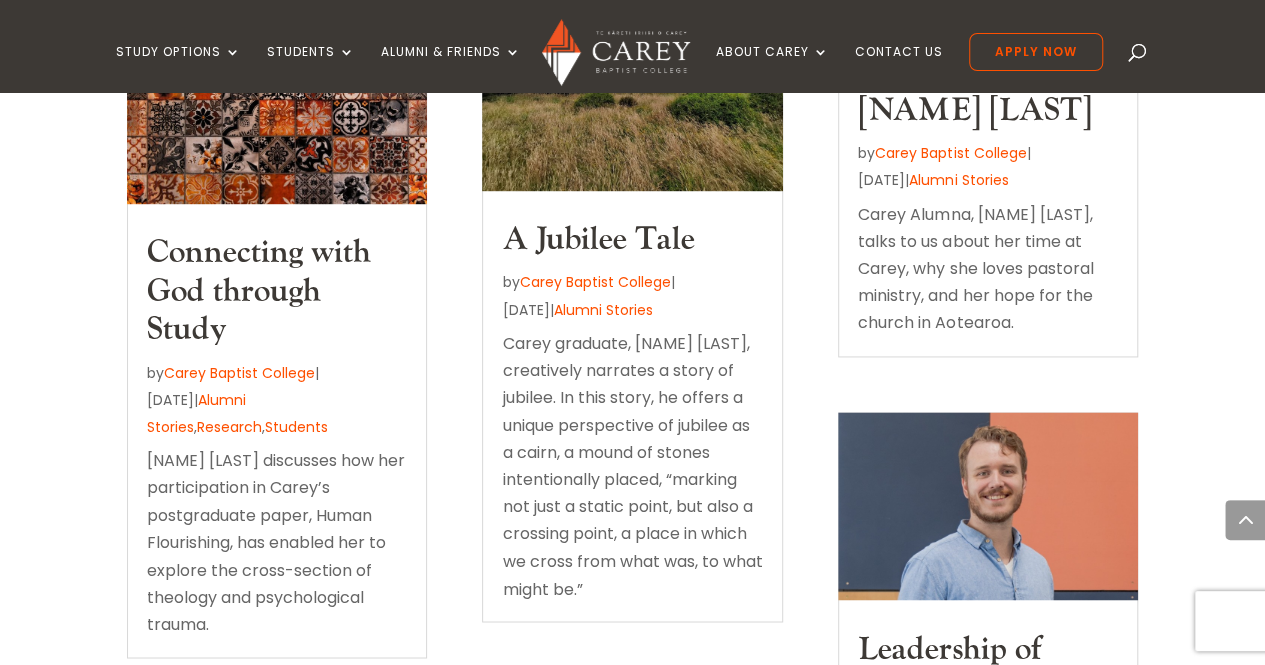 scroll, scrollTop: 1327, scrollLeft: 0, axis: vertical 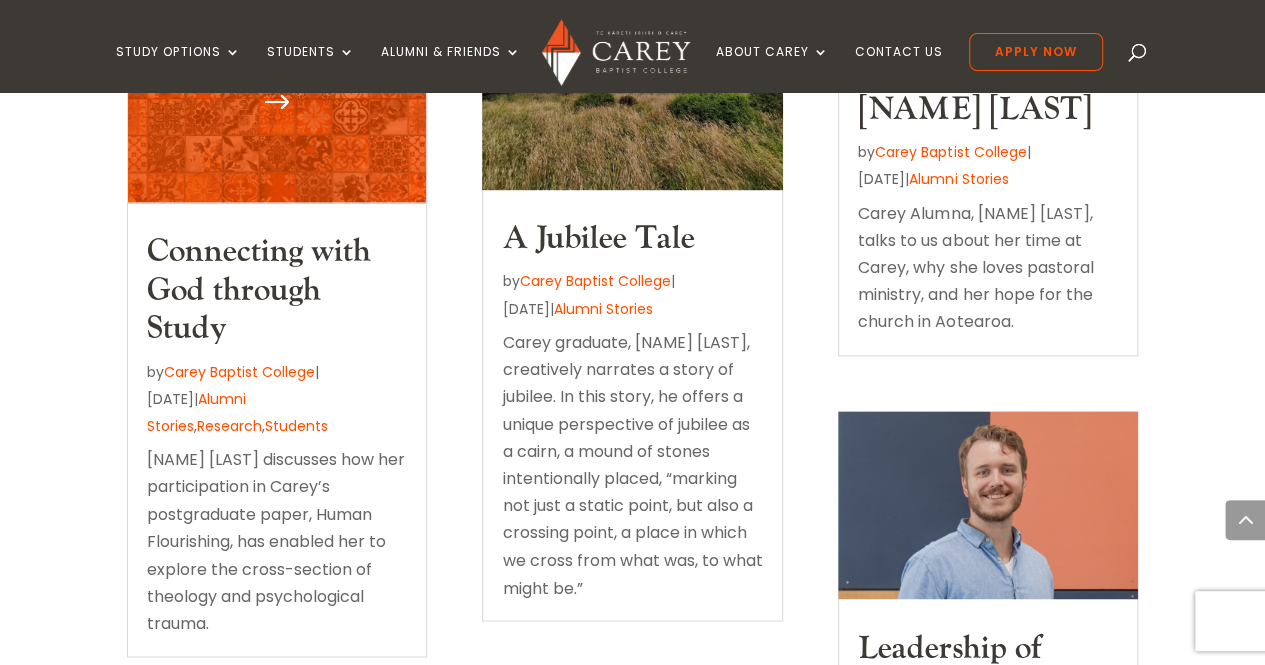 click at bounding box center [277, 103] 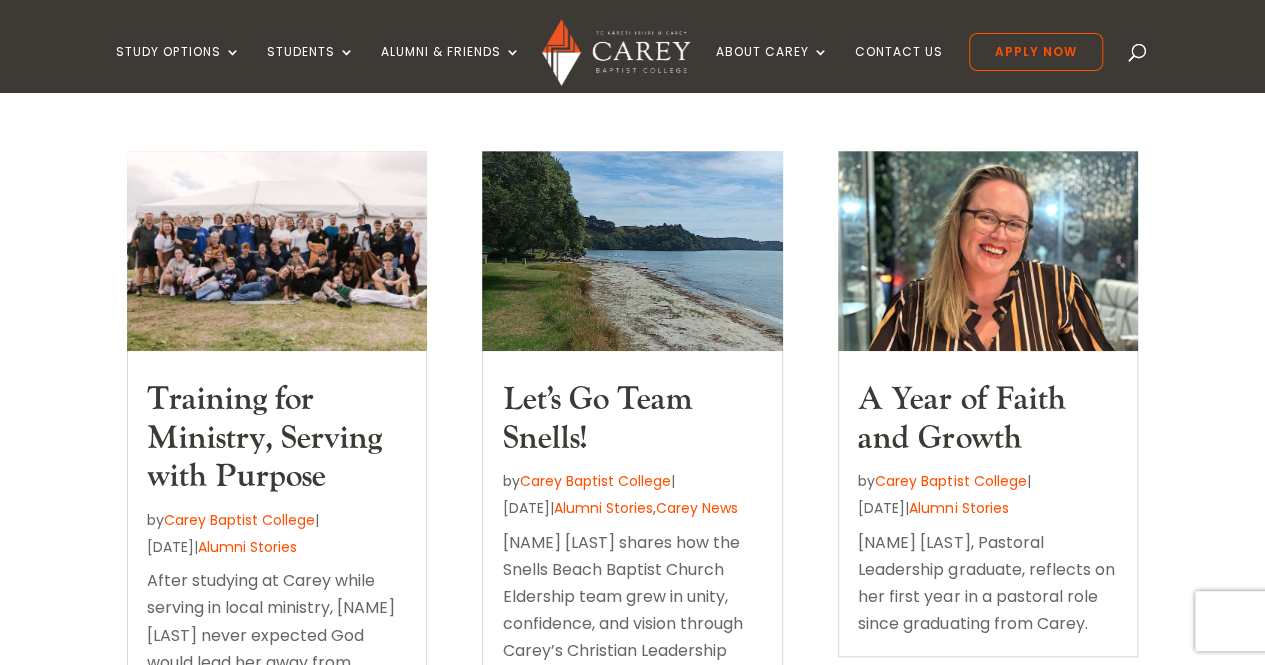 scroll, scrollTop: 472, scrollLeft: 0, axis: vertical 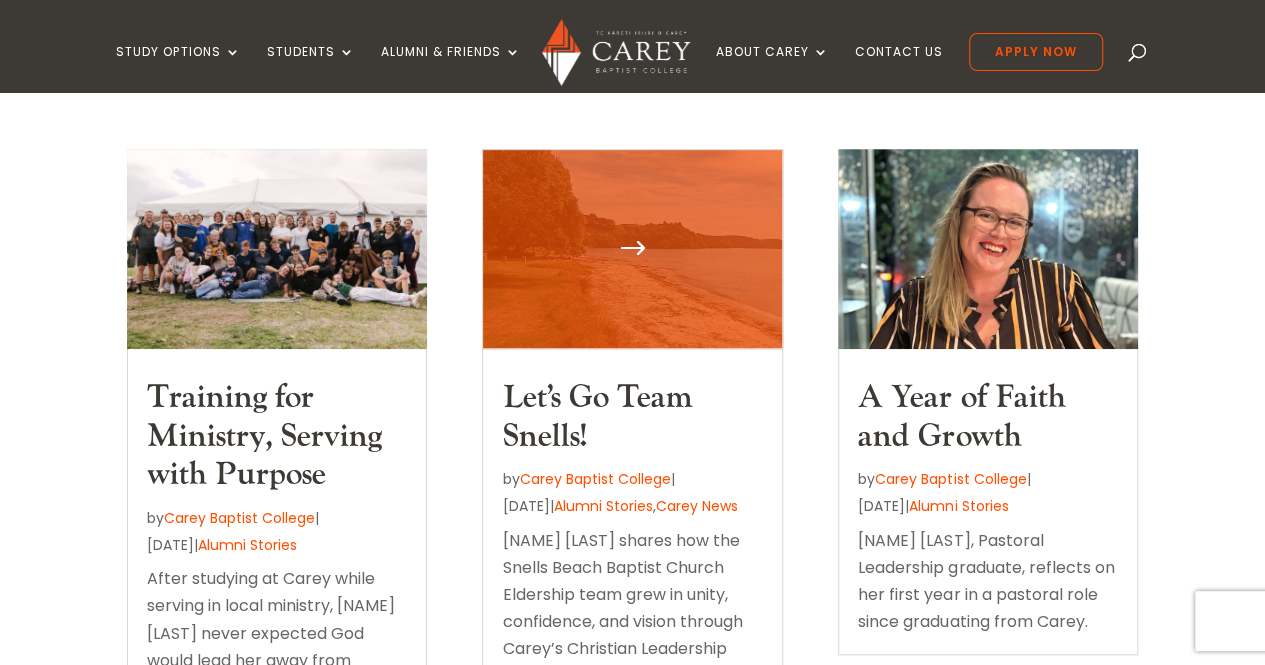 click at bounding box center (632, 249) 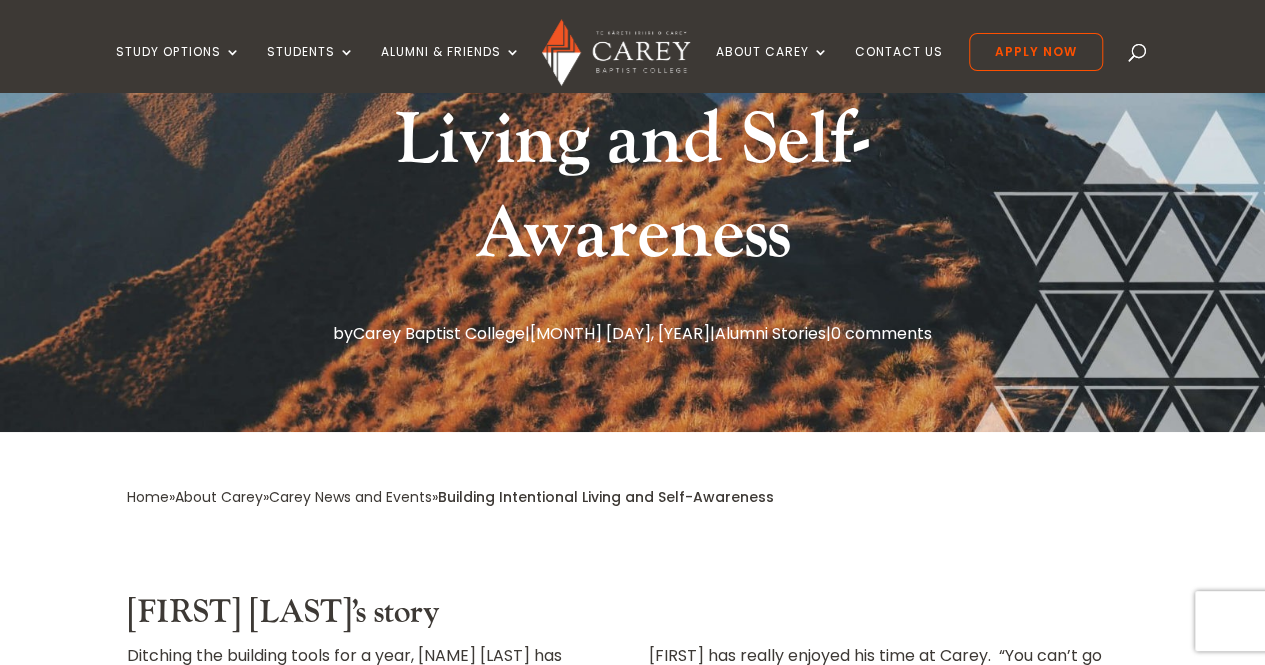 scroll, scrollTop: 163, scrollLeft: 0, axis: vertical 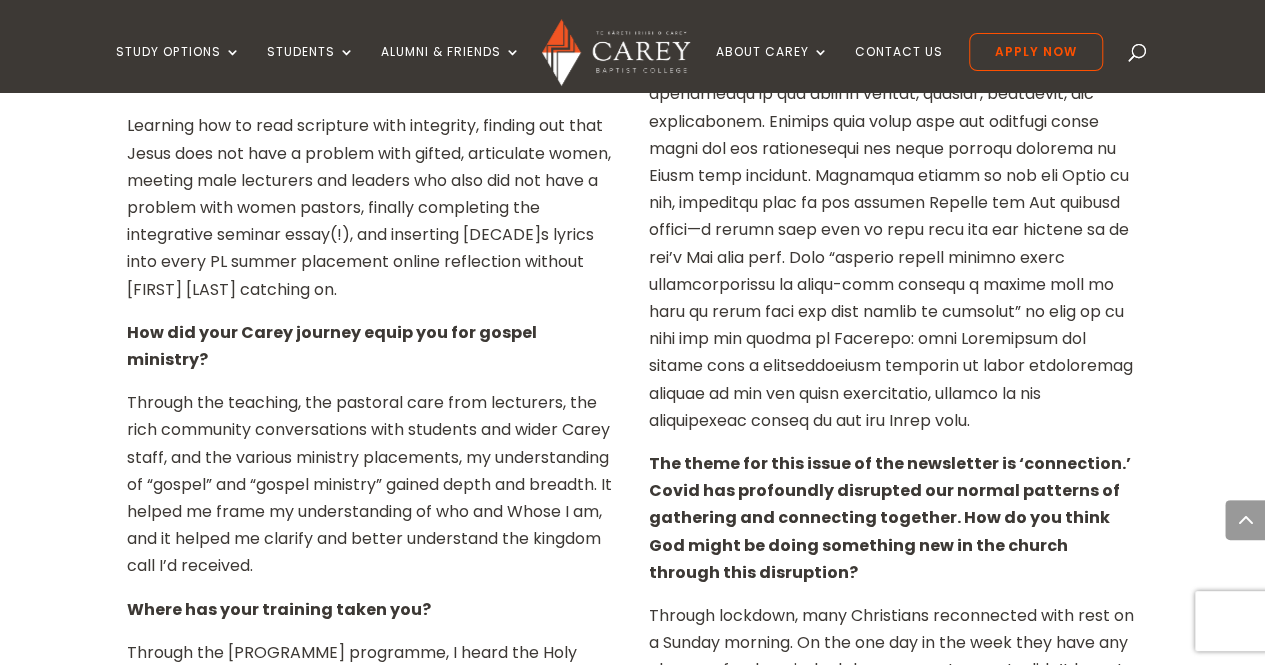 click on "The theme for this issue of the newsletter is ‘connection.’ Covid has profoundly disrupted our normal patterns of gathering and connecting together. How do you think God might be doing something new in the church through this disruption?" at bounding box center (894, 526) 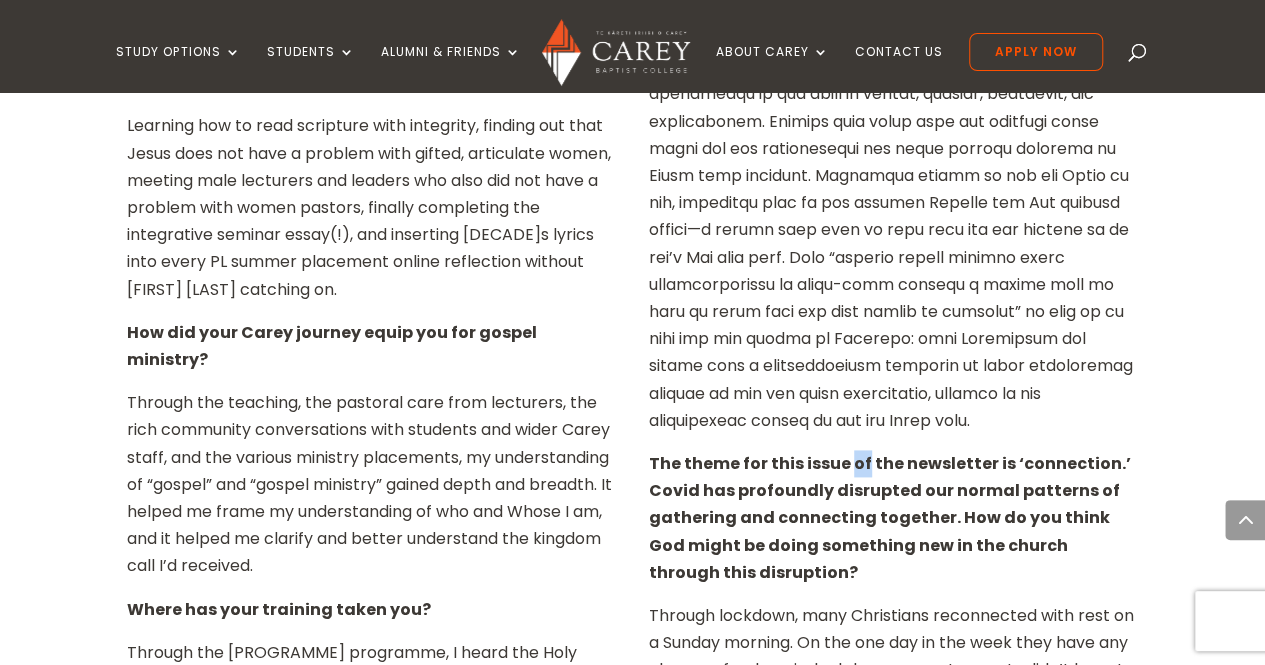 click on "The theme for this issue of the newsletter is ‘connection.’ Covid has profoundly disrupted our normal patterns of gathering and connecting together. How do you think God might be doing something new in the church through this disruption?" at bounding box center [894, 526] 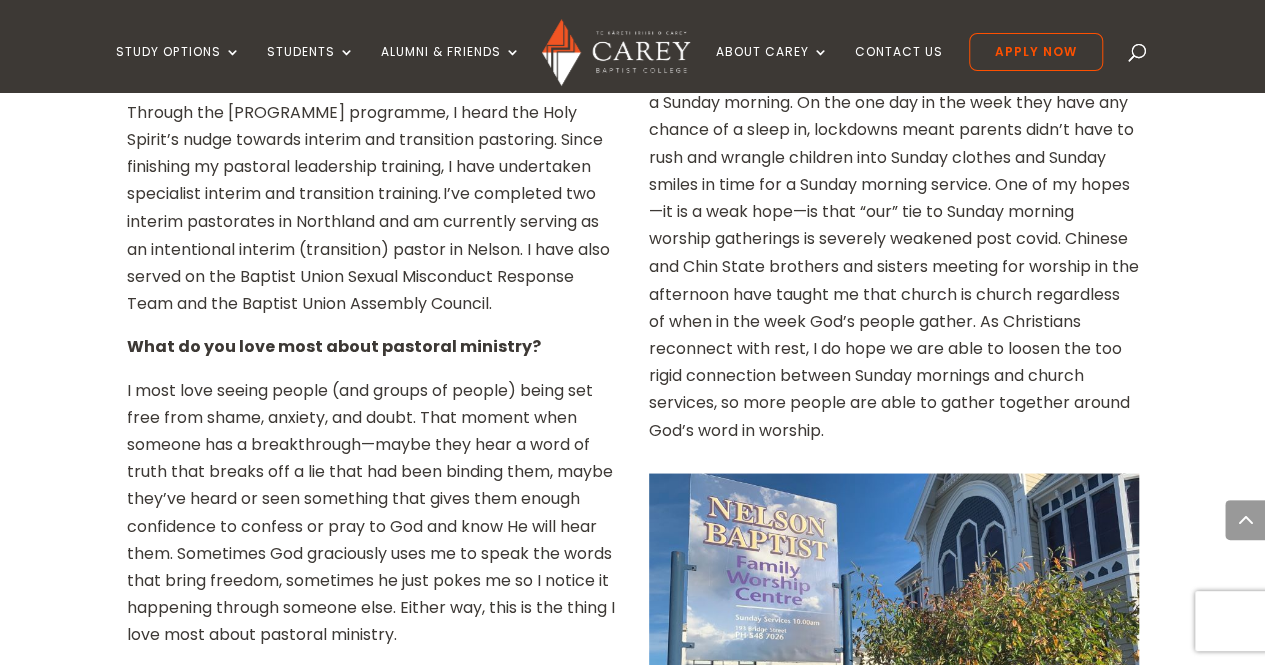 scroll, scrollTop: 1659, scrollLeft: 0, axis: vertical 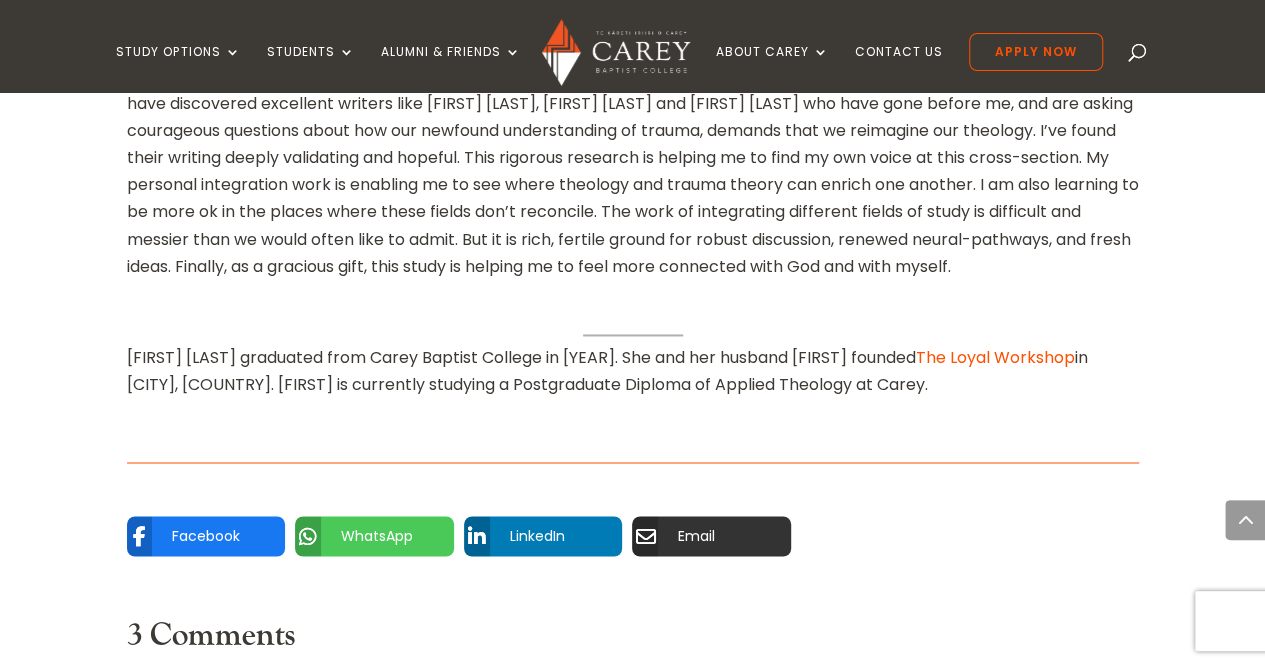 click on "by [FIRST] [LAST] y
[FIRST] [LAST]
“How has your research been transforming you?”
I have spent most of my adult life with my head, heart and hands in theology. I have been asking questions like what does it mean for God’s Kingdom to come in our place and among our people? I have a tattoo in the Bengali language on my forearm that says ‘ tomar rajjo ashuk ’ which is the line from the Lord’s Prayer ‘May your Kingdom come’. This has been my life mantra and was my underlying motivation for moving my family to India to found a social business, where we served for 10 years.
However, on [MONTH] [DAY] th
[FIRST] [LAST] graduated from Carey Baptist College in [YEAR]. She and her husband [FIRST] founded The Loyal Workshop in [CITY], [COUNTRY]. [FIRST] is currently studying a Postgraduate Diploma of Applied Theology at Carey." at bounding box center [633, -86] 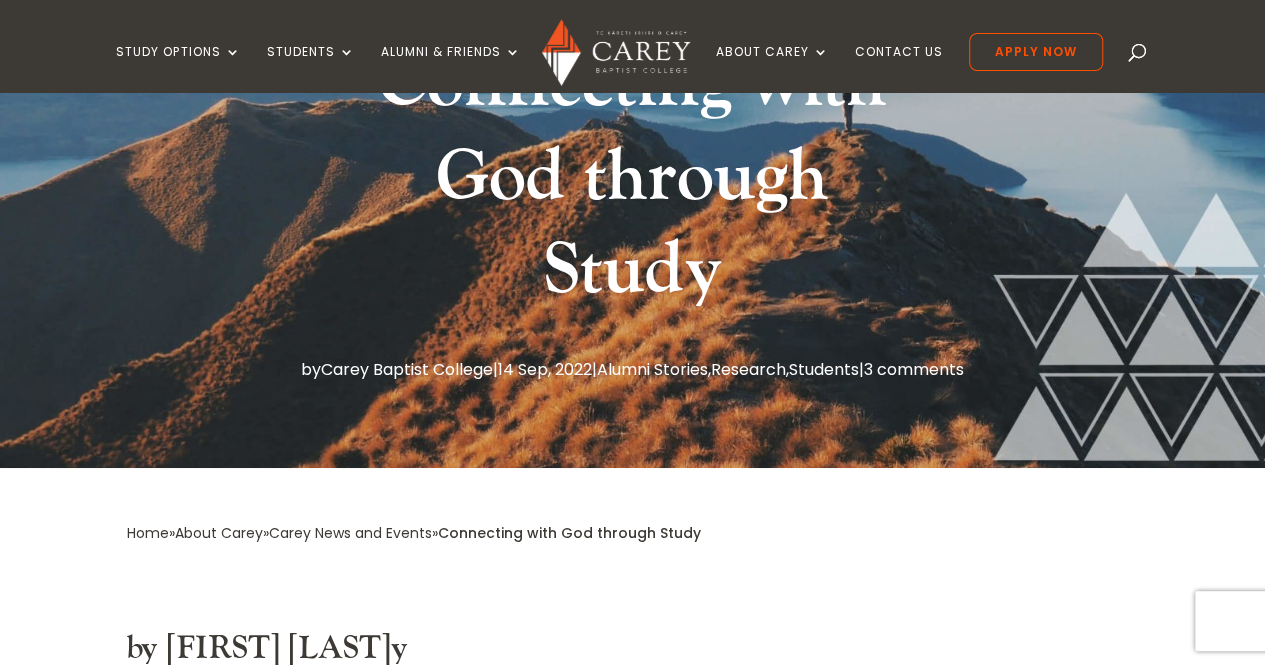 scroll, scrollTop: 0, scrollLeft: 0, axis: both 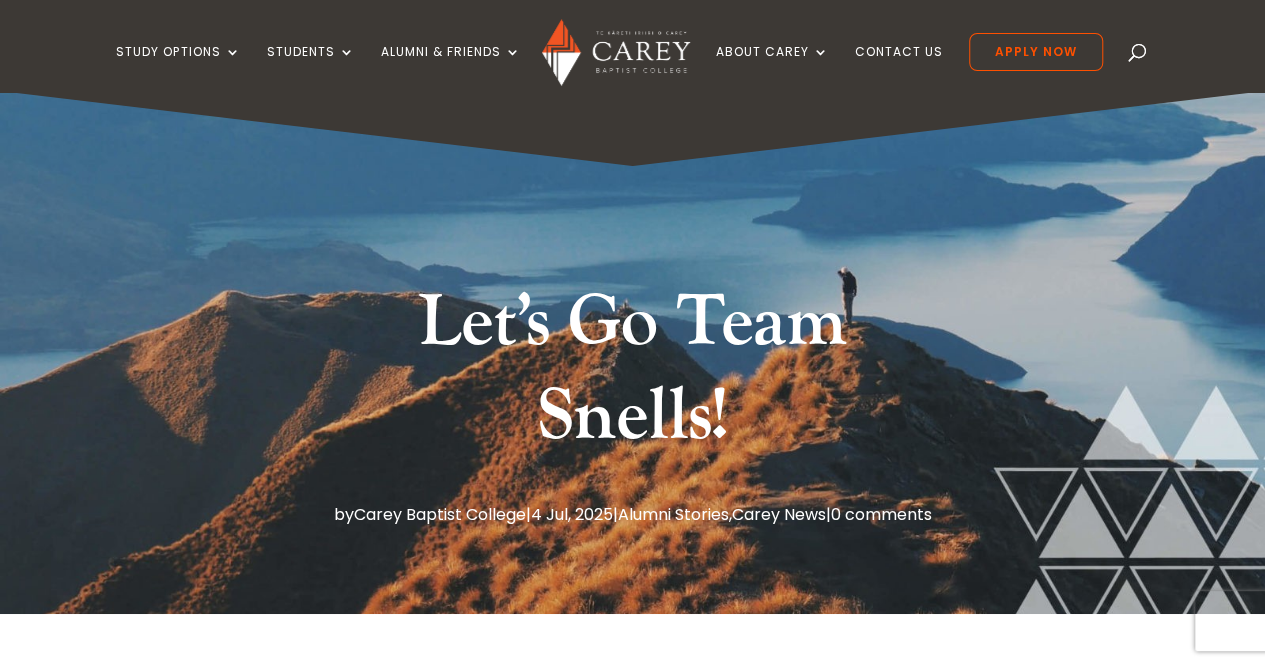 click on "Let’s Go Team Snells!" at bounding box center [633, 374] 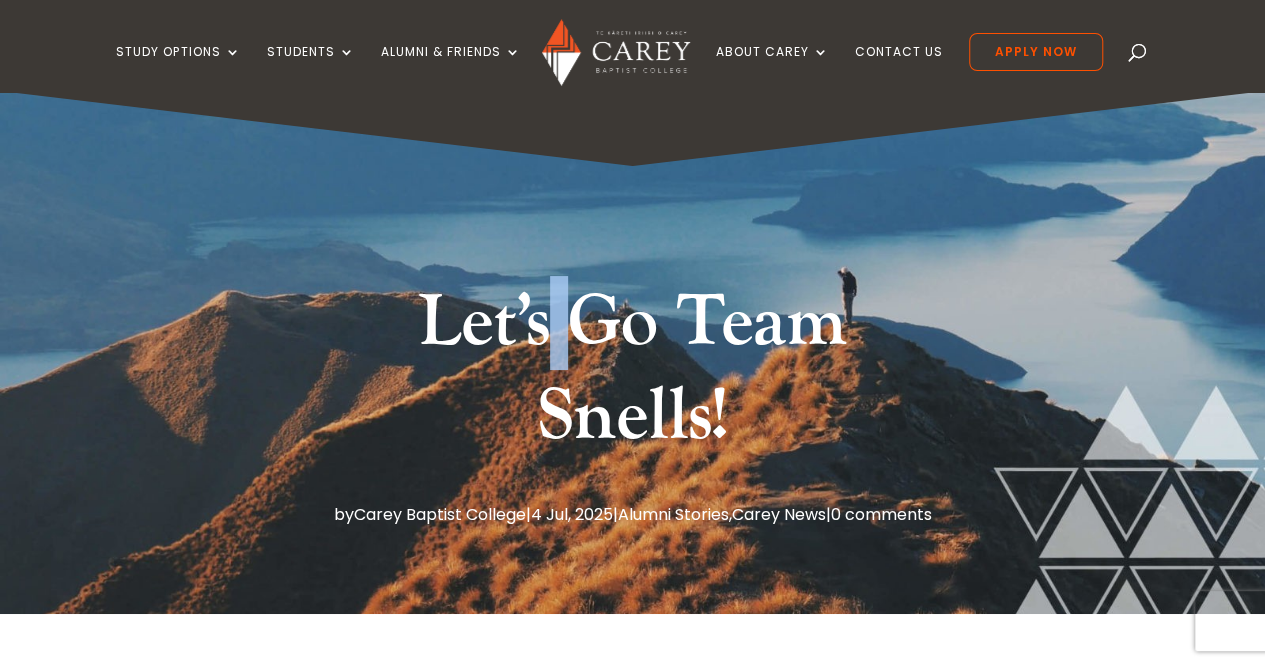 drag, startPoint x: 0, startPoint y: 0, endPoint x: 552, endPoint y: 291, distance: 624.0072 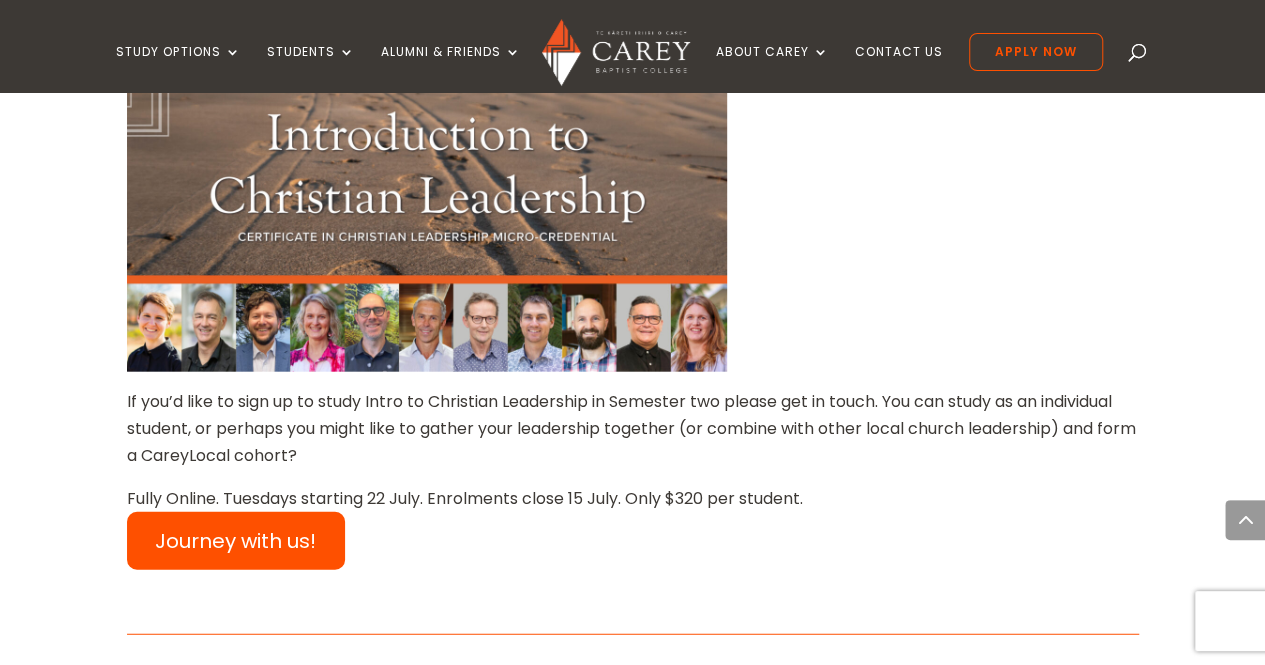scroll, scrollTop: 2242, scrollLeft: 0, axis: vertical 